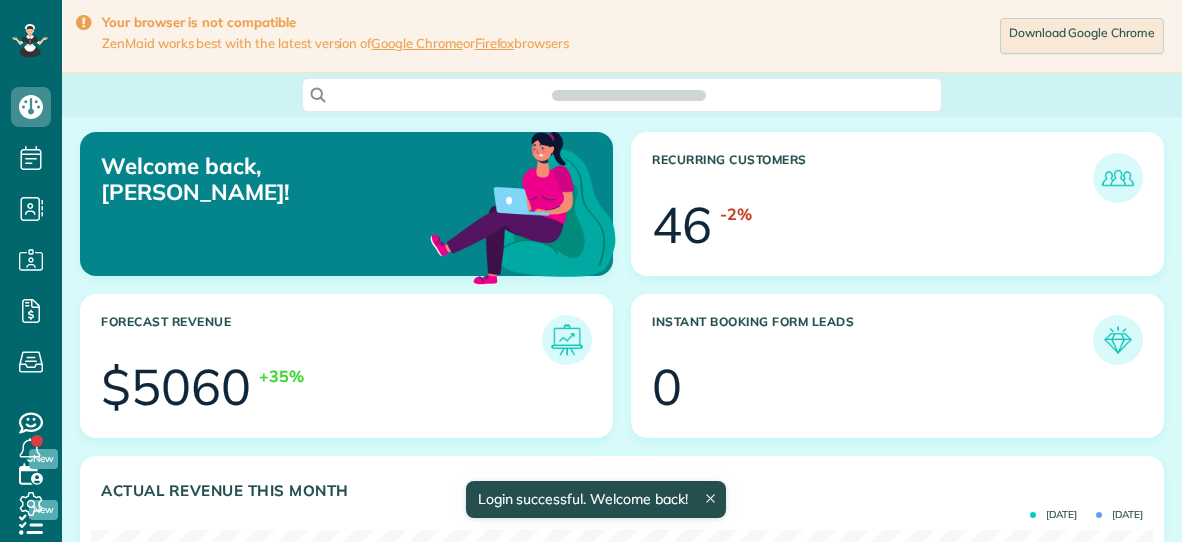 scroll, scrollTop: 0, scrollLeft: 0, axis: both 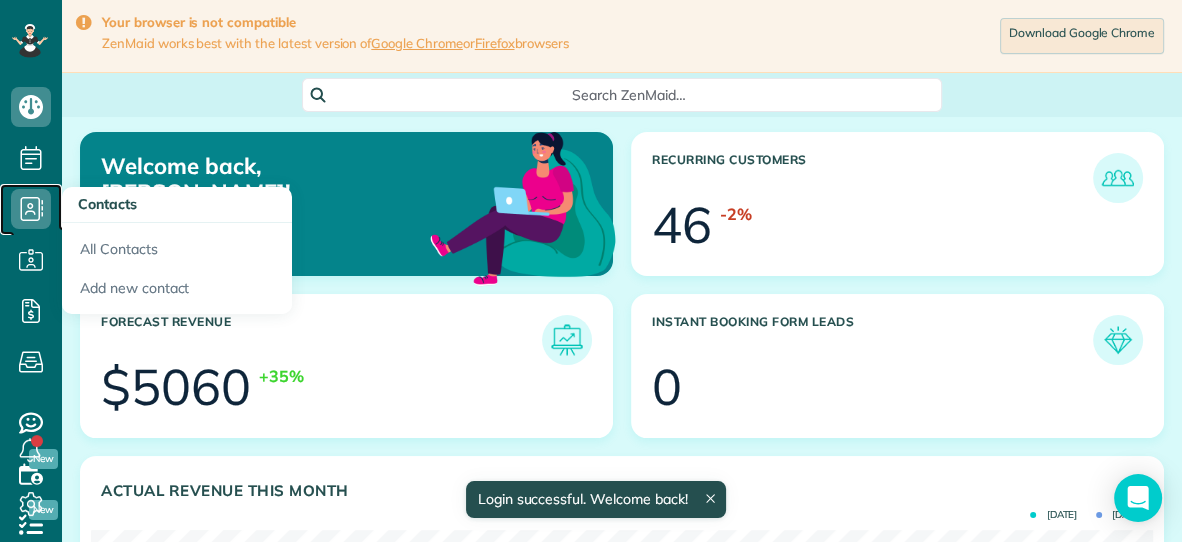 click 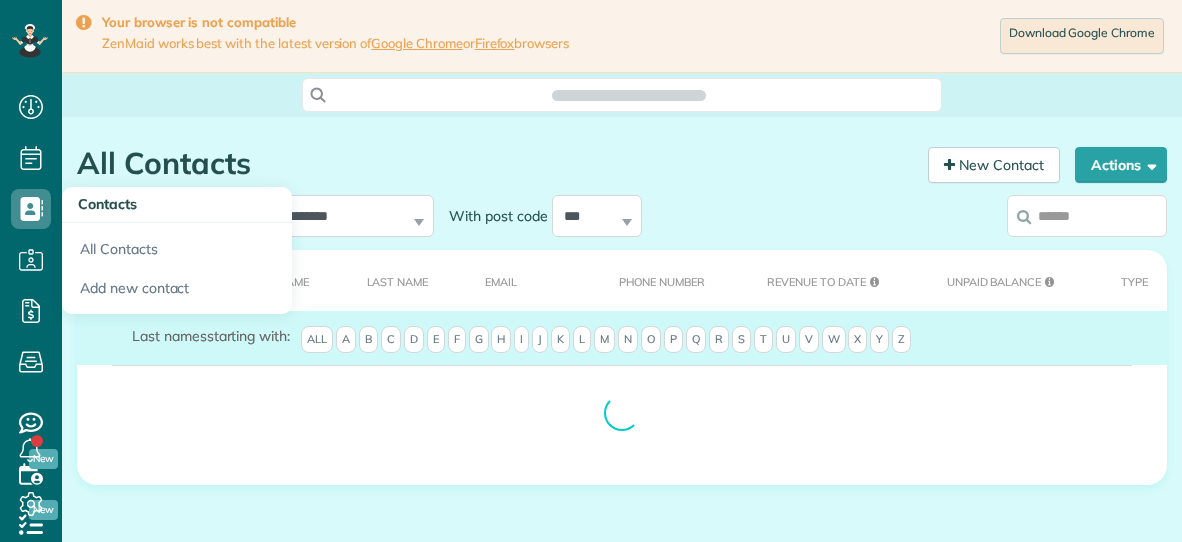 scroll, scrollTop: 0, scrollLeft: 0, axis: both 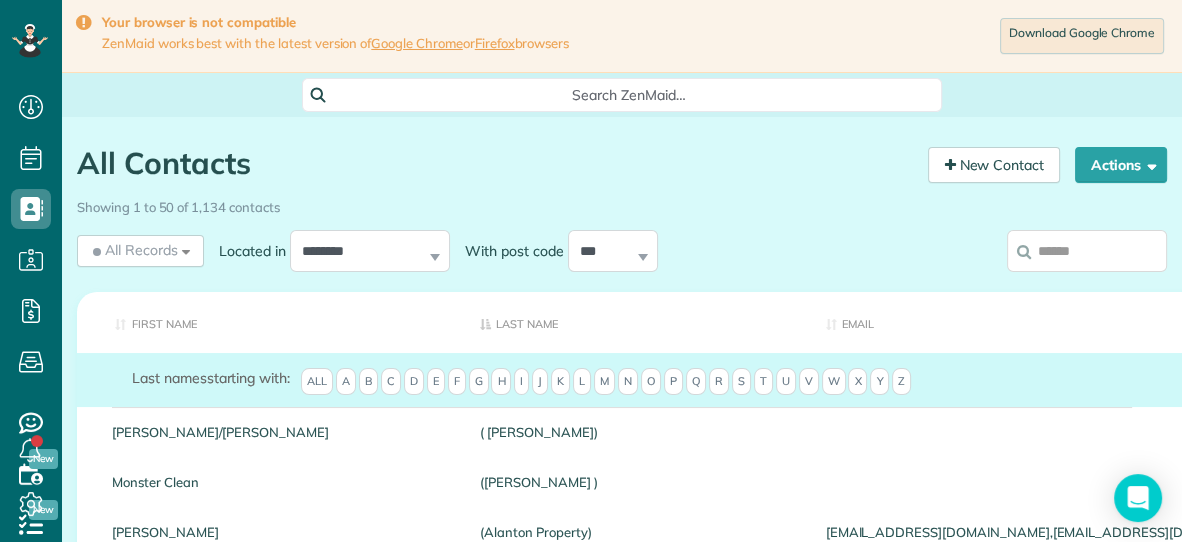 click at bounding box center (1087, 251) 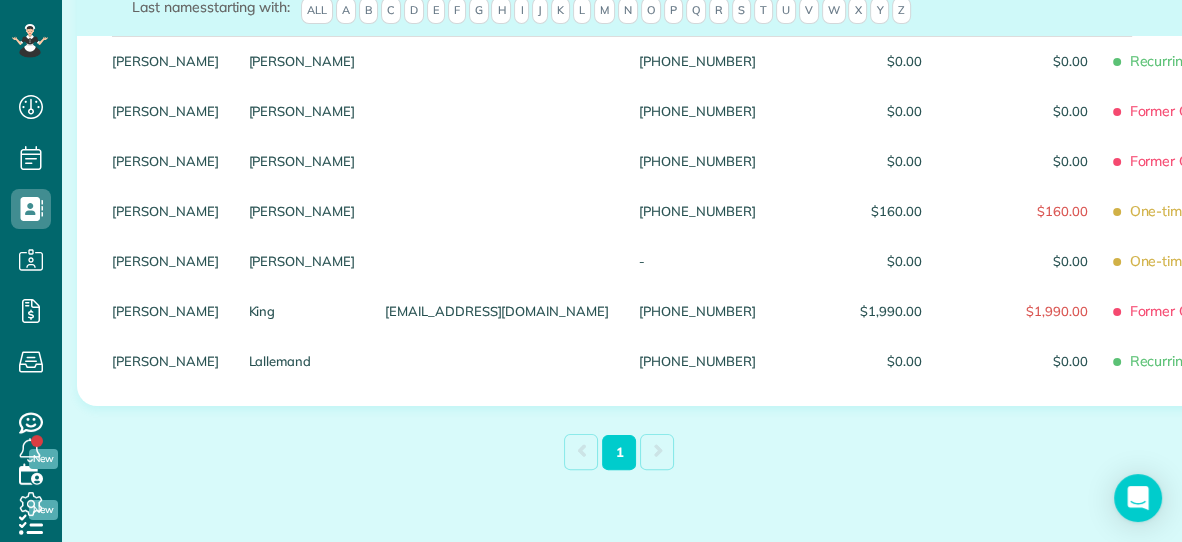 scroll, scrollTop: 373, scrollLeft: 0, axis: vertical 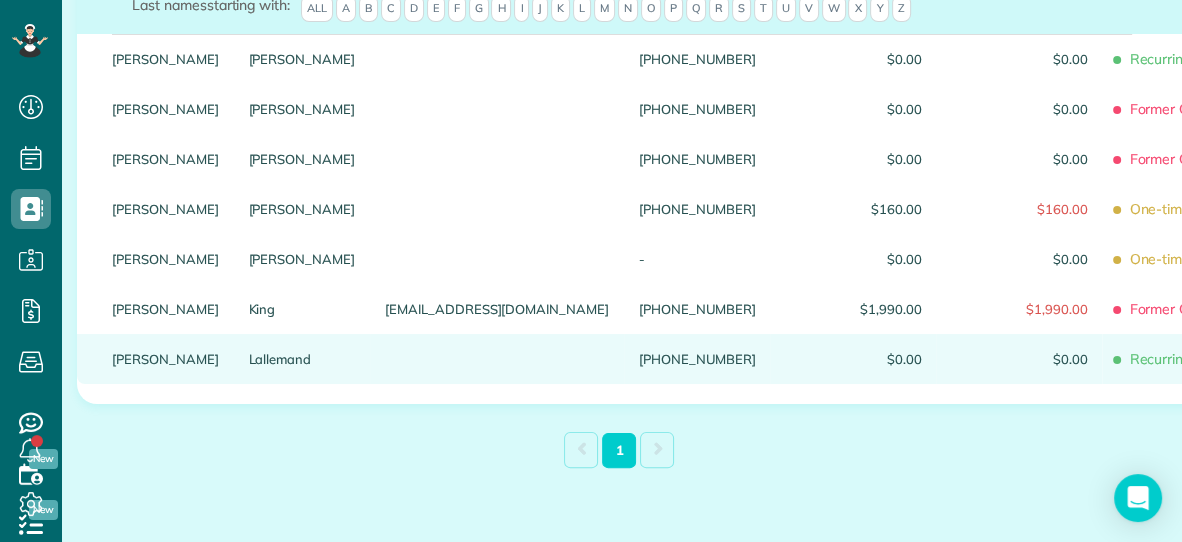 type on "*******" 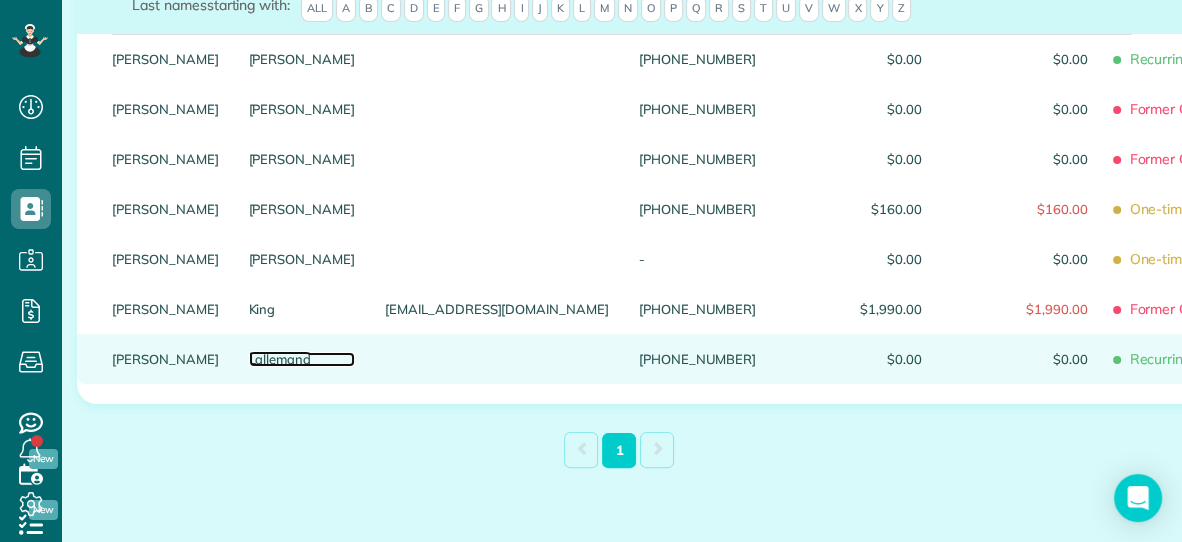 click on "Lallemand" at bounding box center (302, 359) 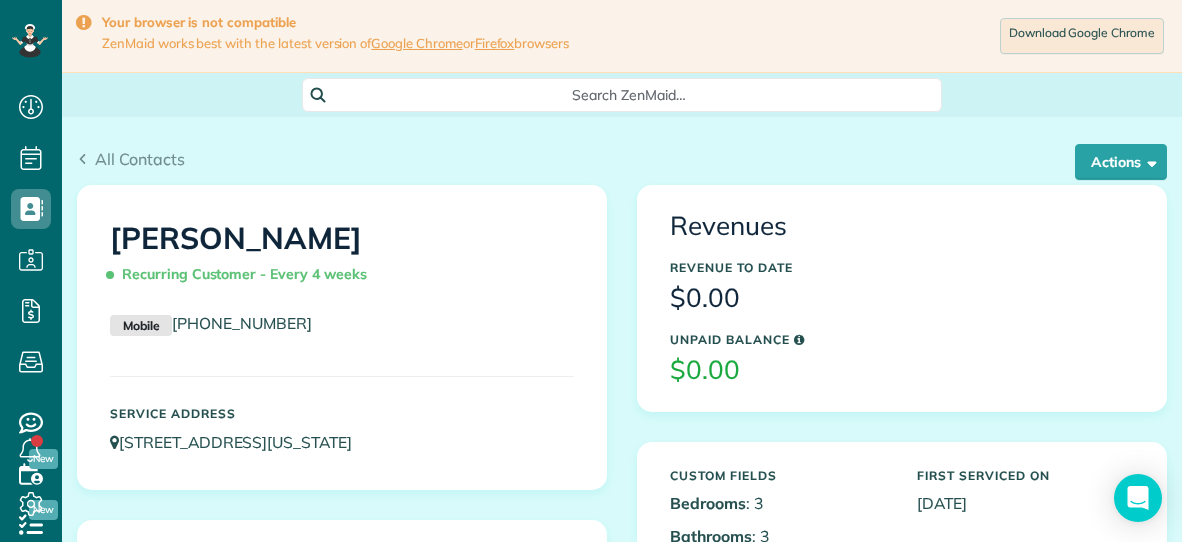 scroll, scrollTop: 0, scrollLeft: 0, axis: both 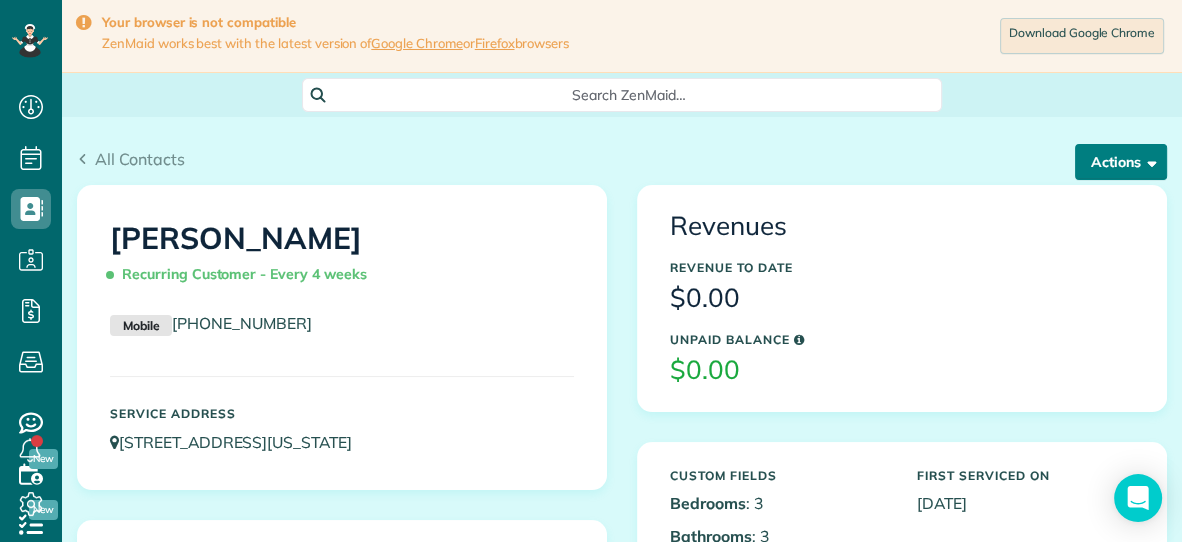 click on "Actions" at bounding box center (1121, 162) 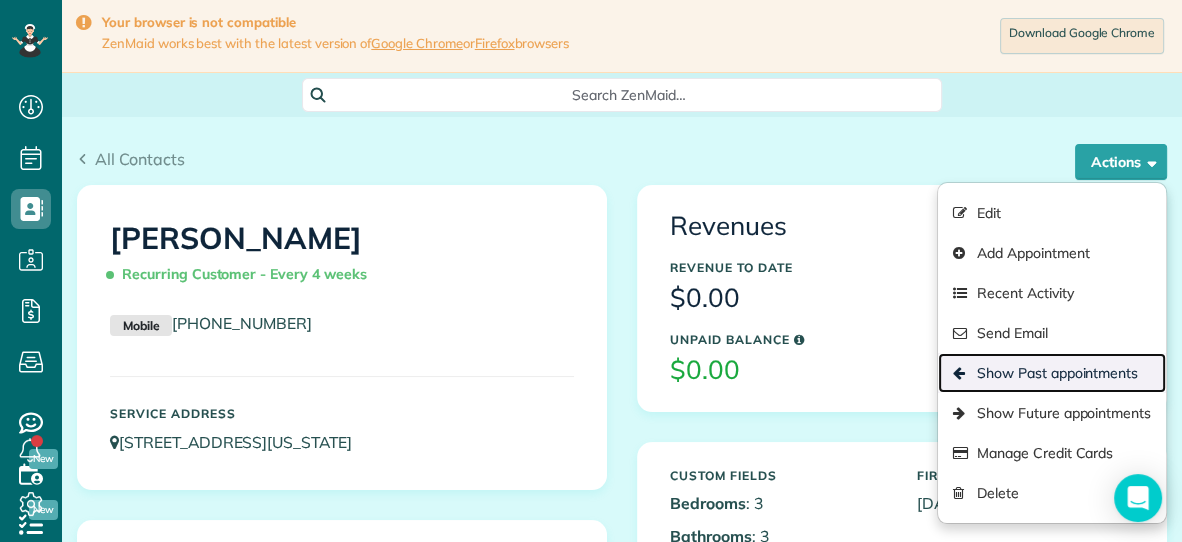 click on "Show Past appointments" at bounding box center [1052, 373] 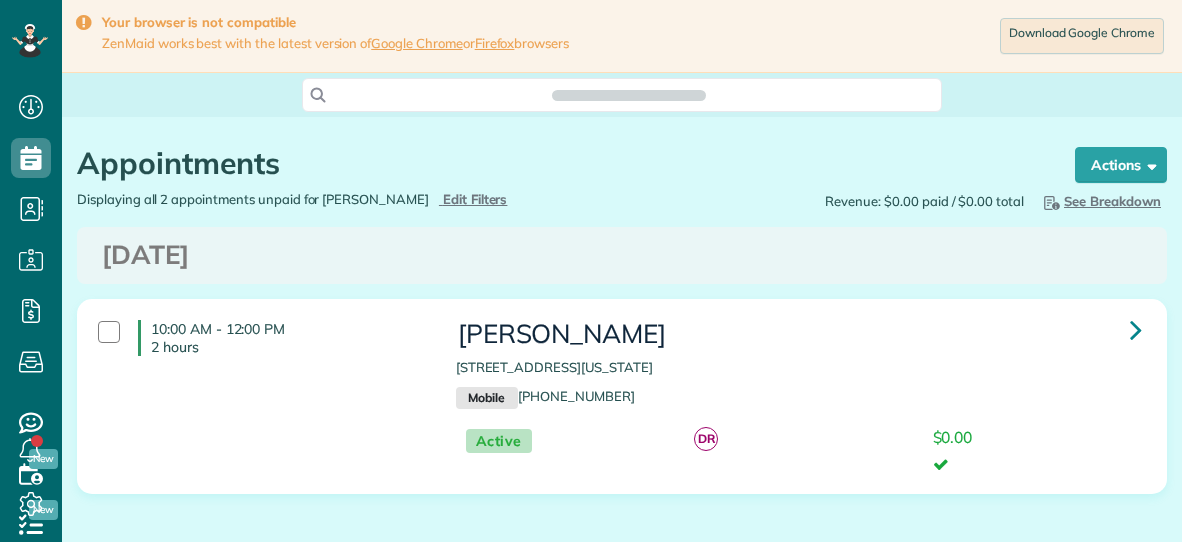 scroll, scrollTop: 0, scrollLeft: 0, axis: both 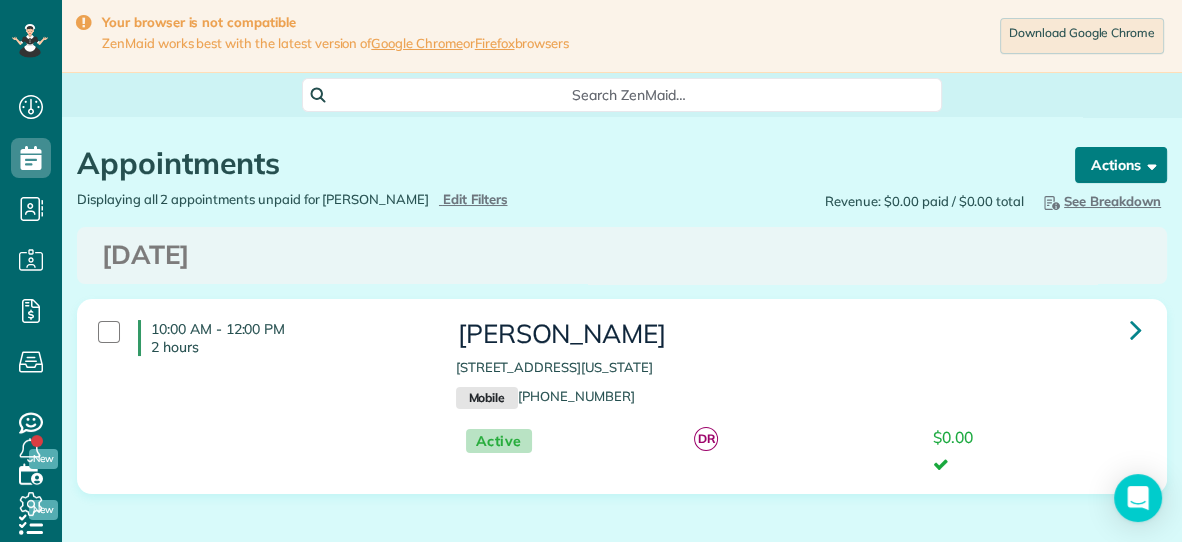 click on "Actions" at bounding box center (1121, 165) 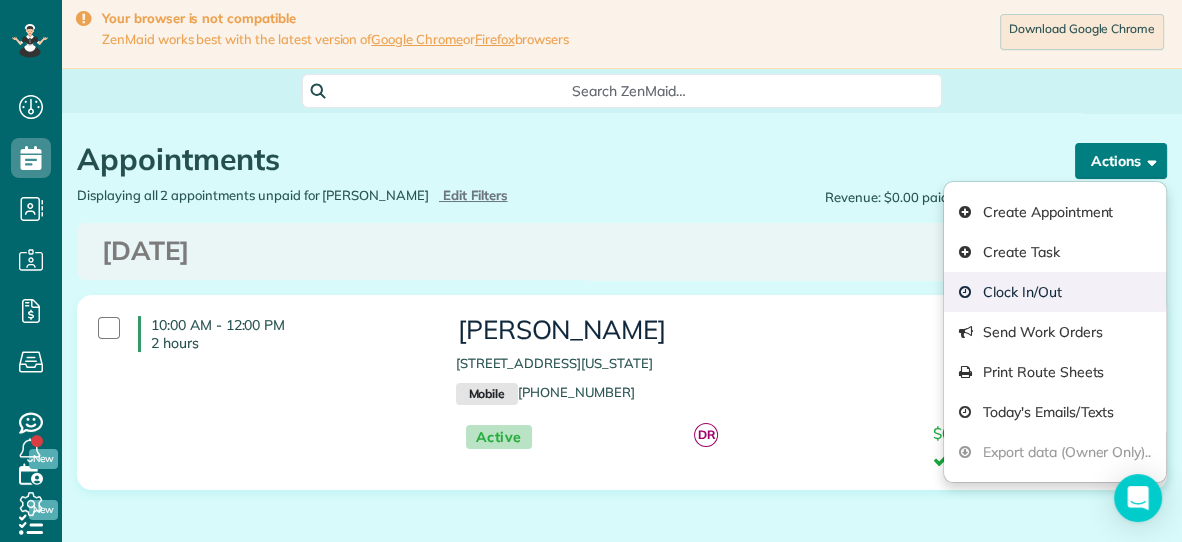 scroll, scrollTop: 0, scrollLeft: 0, axis: both 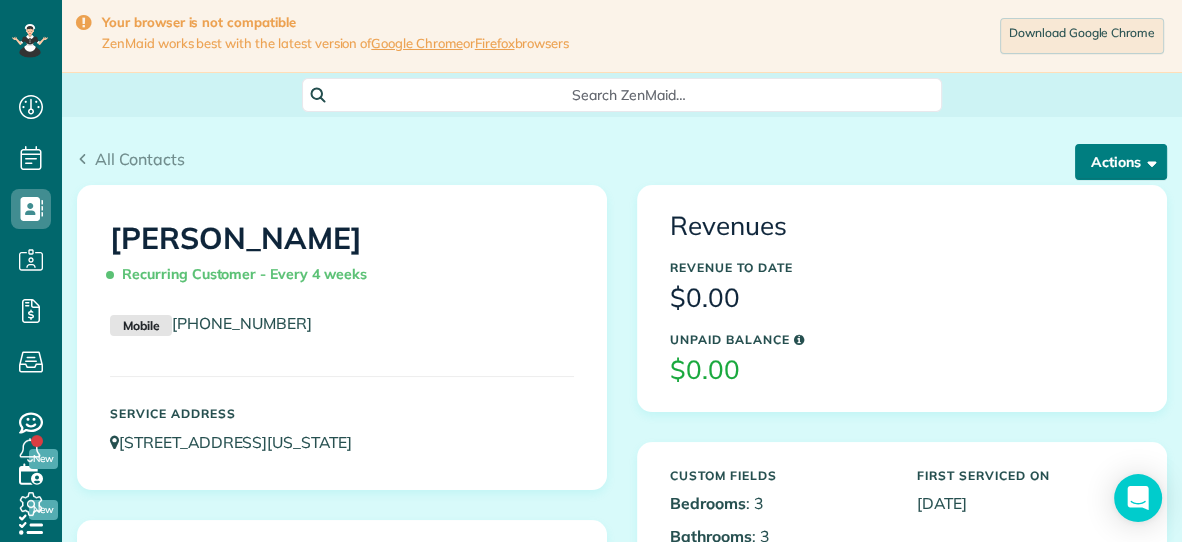 click on "Actions" at bounding box center (1121, 162) 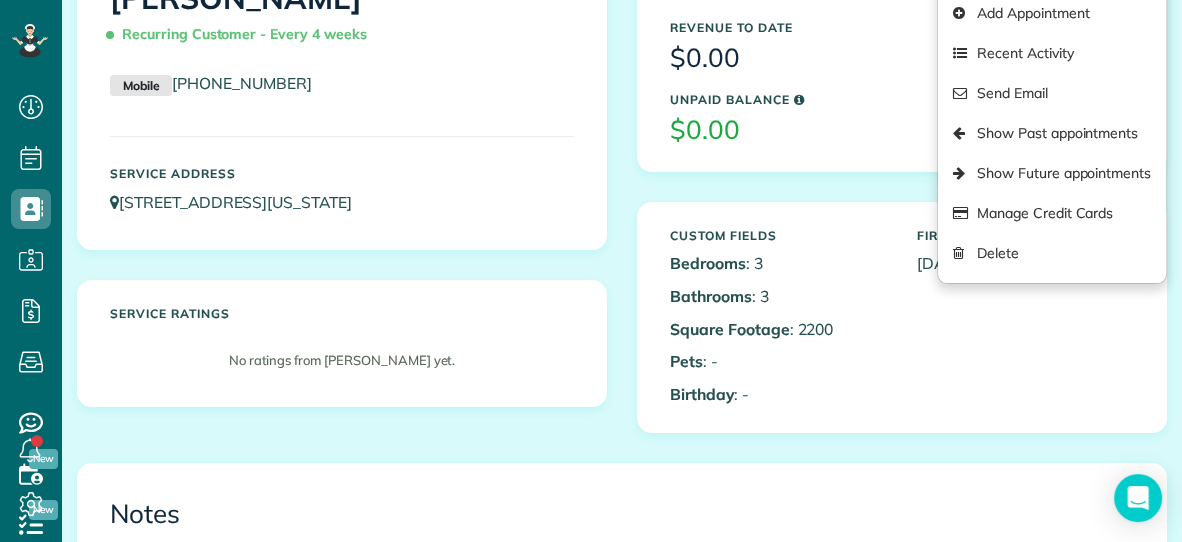 scroll, scrollTop: 244, scrollLeft: 0, axis: vertical 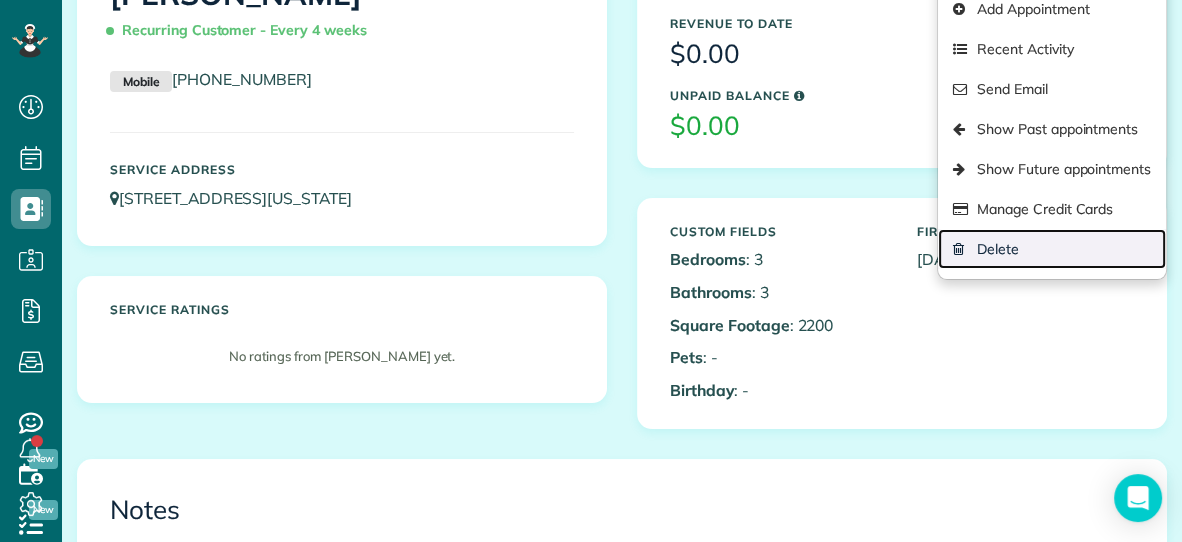 click on "Delete" at bounding box center (1052, 249) 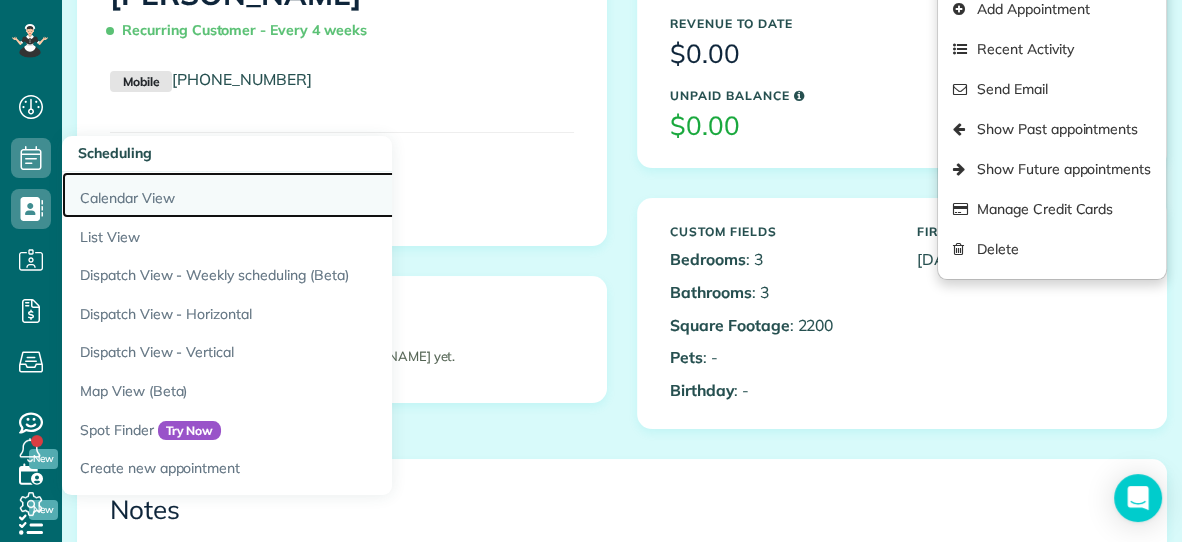 click on "Calendar View" at bounding box center (312, 195) 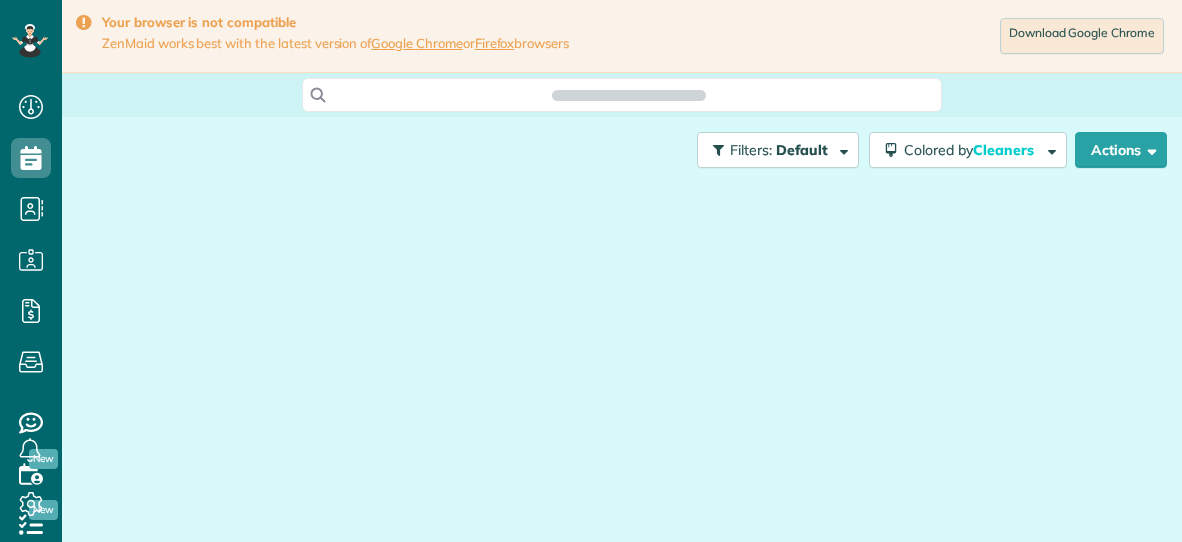 scroll, scrollTop: 0, scrollLeft: 0, axis: both 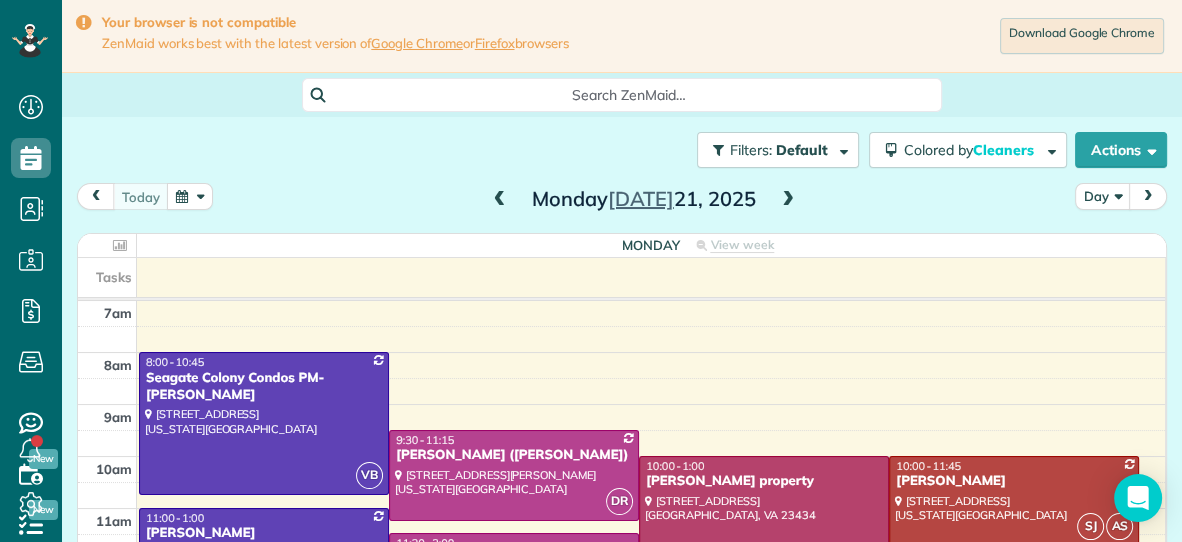 click at bounding box center [788, 200] 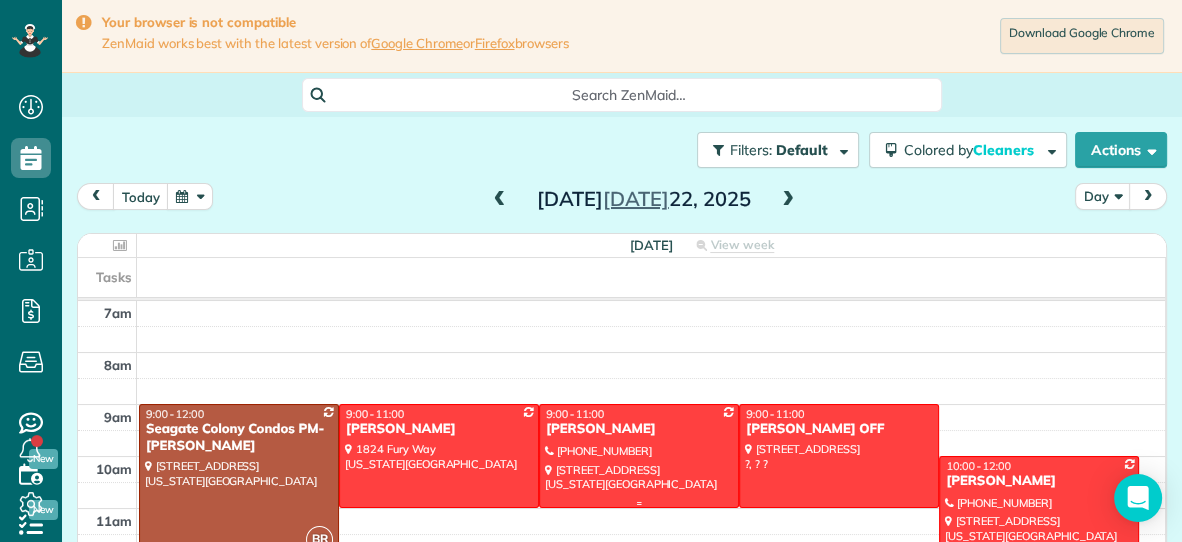 click on "Julie Lallemand" at bounding box center (639, 429) 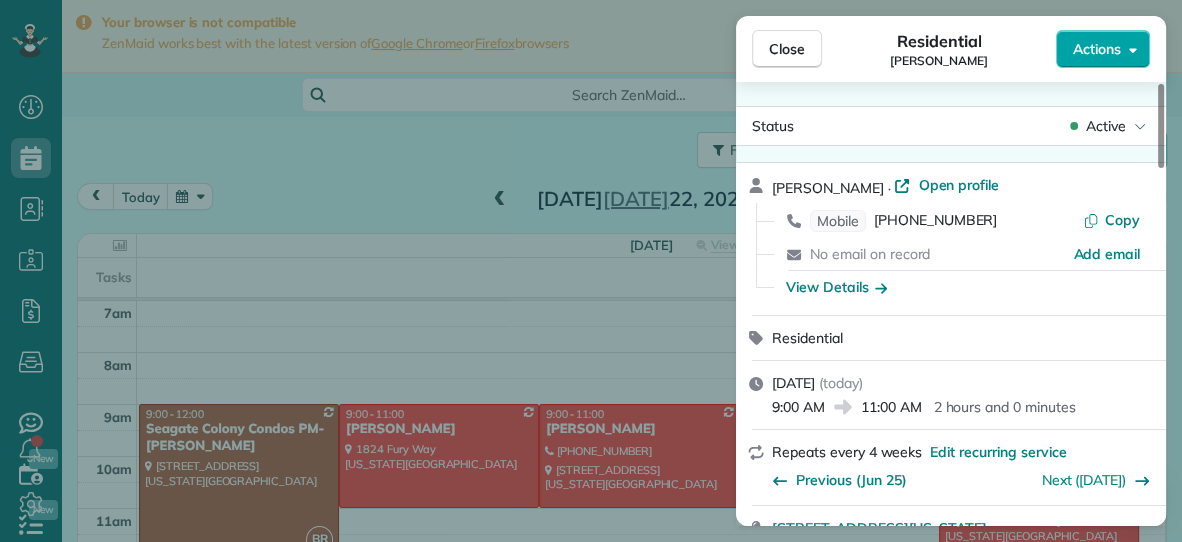 click on "Actions" at bounding box center [1097, 49] 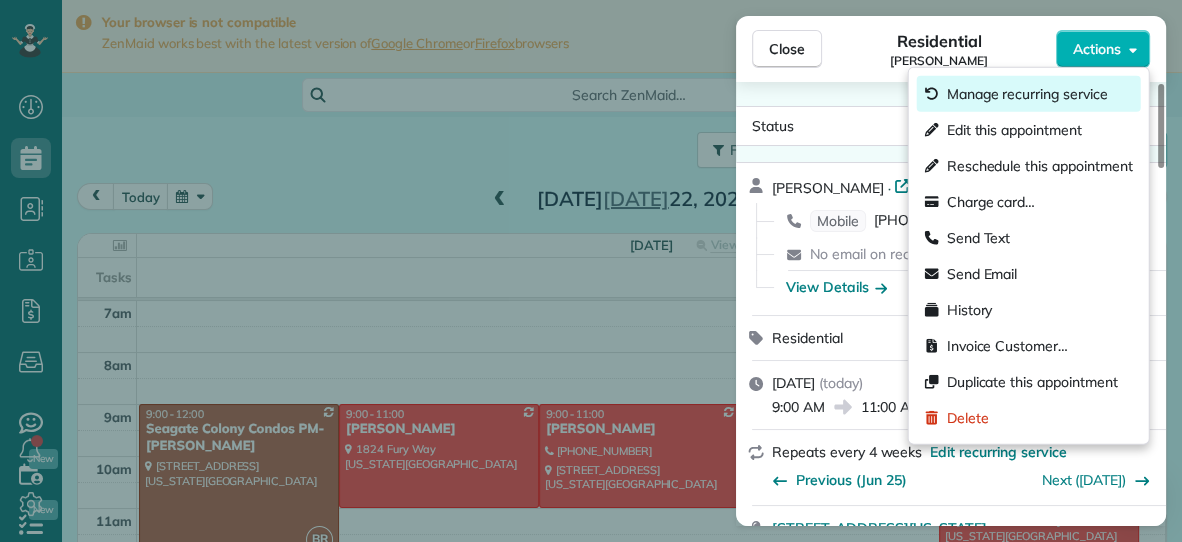 click on "Manage recurring service" at bounding box center (1027, 94) 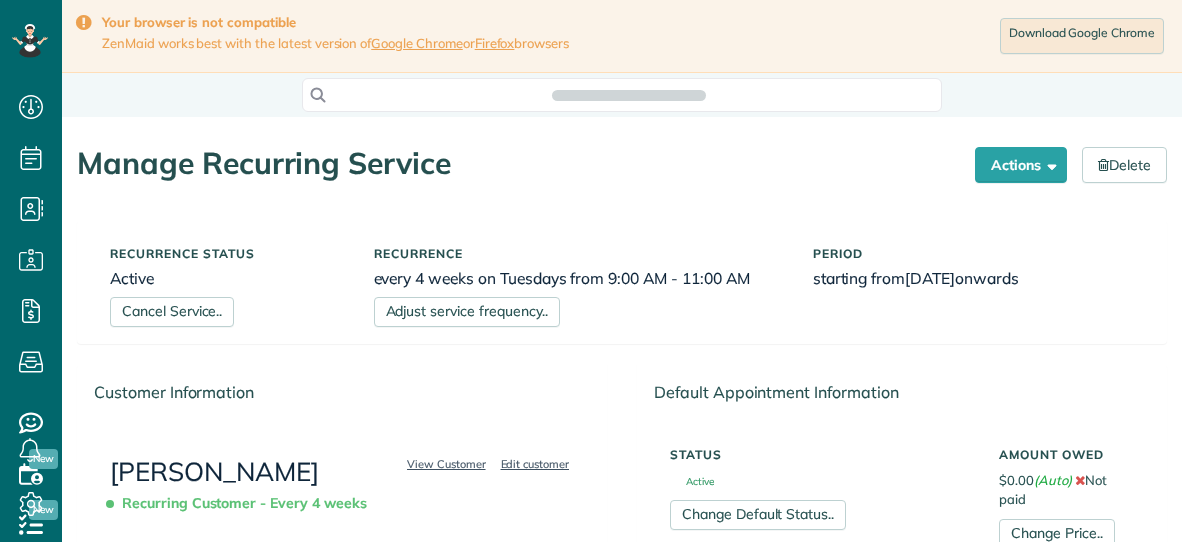 scroll, scrollTop: 0, scrollLeft: 0, axis: both 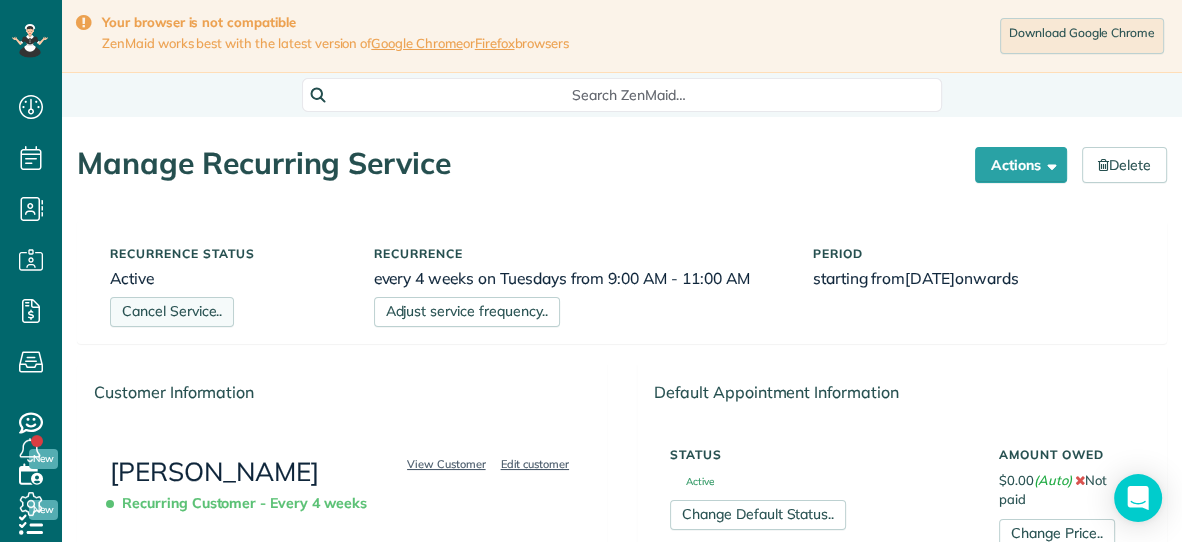 click on "Cancel Service.." at bounding box center [172, 312] 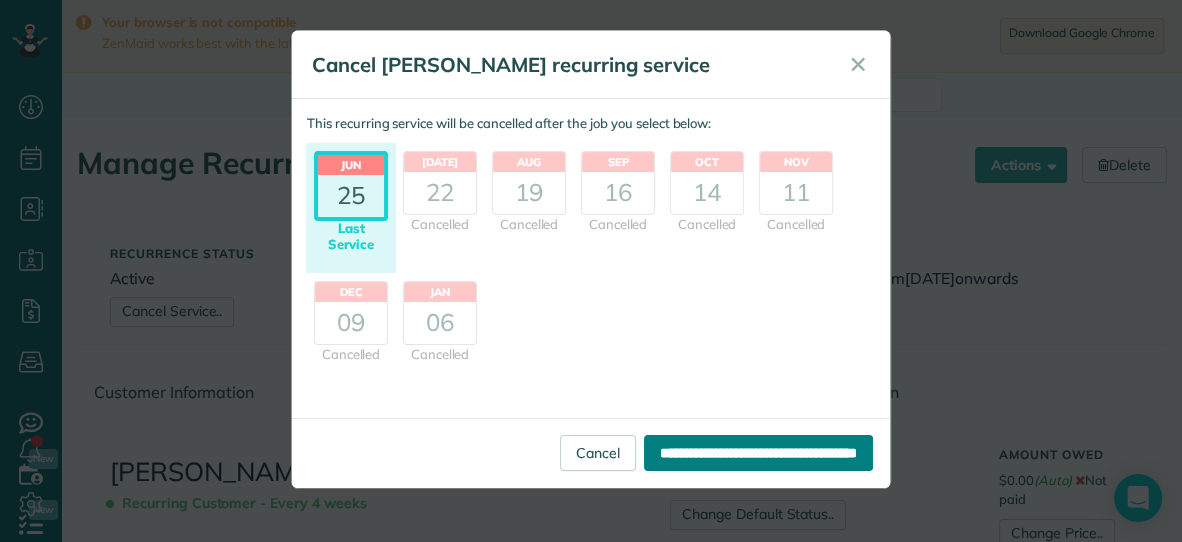 click on "**********" at bounding box center (758, 453) 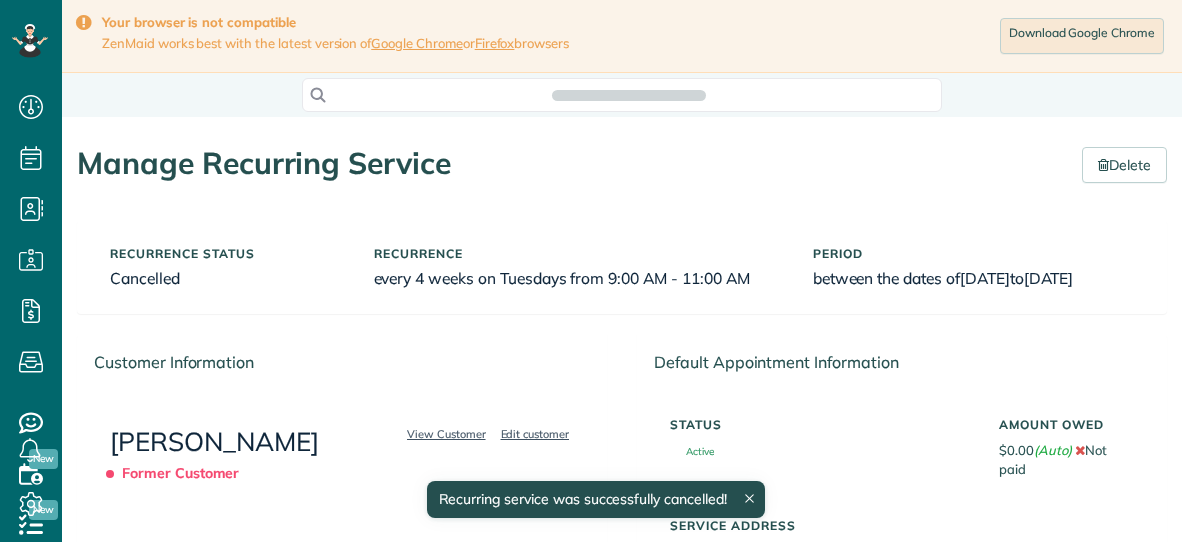 scroll, scrollTop: 0, scrollLeft: 0, axis: both 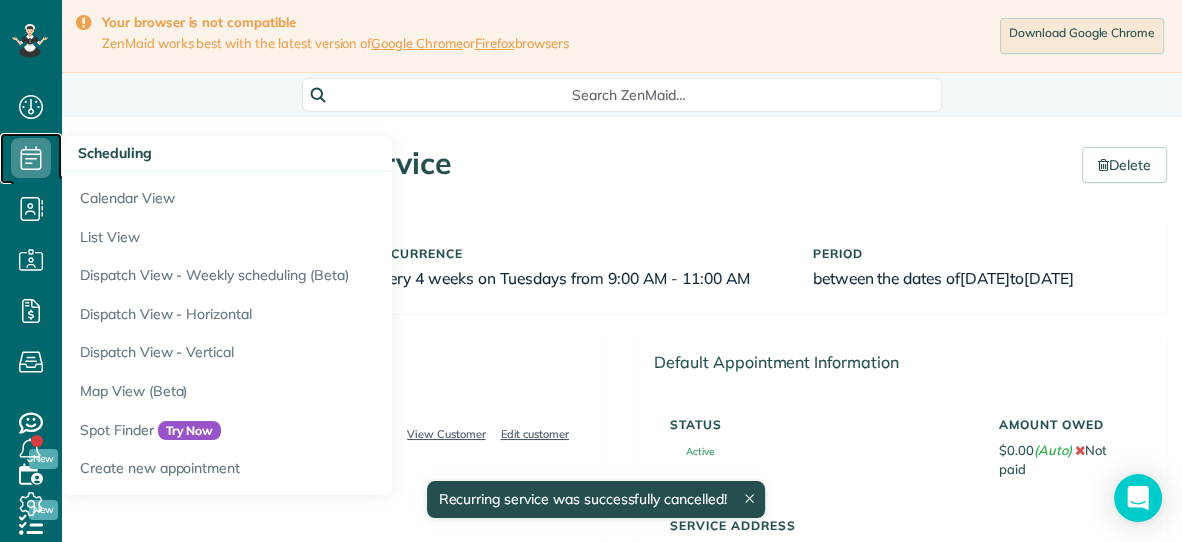 click 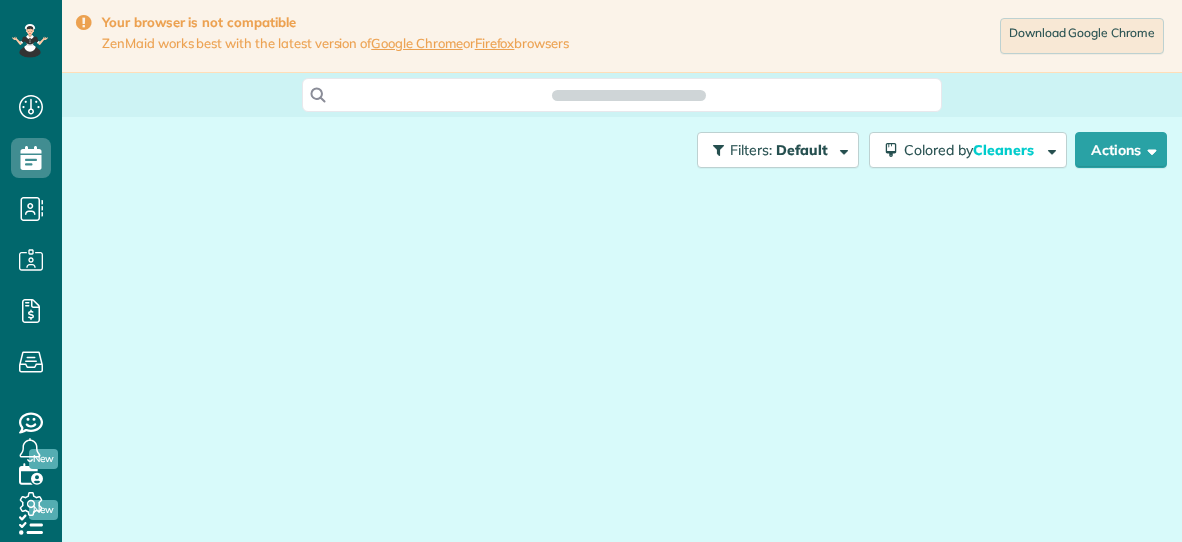 scroll, scrollTop: 0, scrollLeft: 0, axis: both 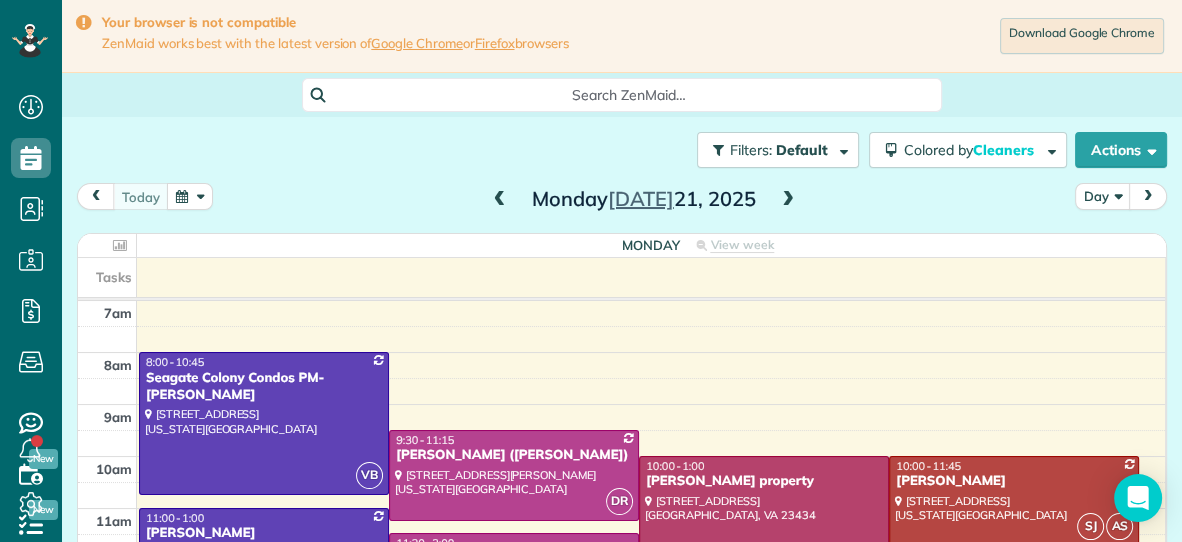 click at bounding box center (788, 200) 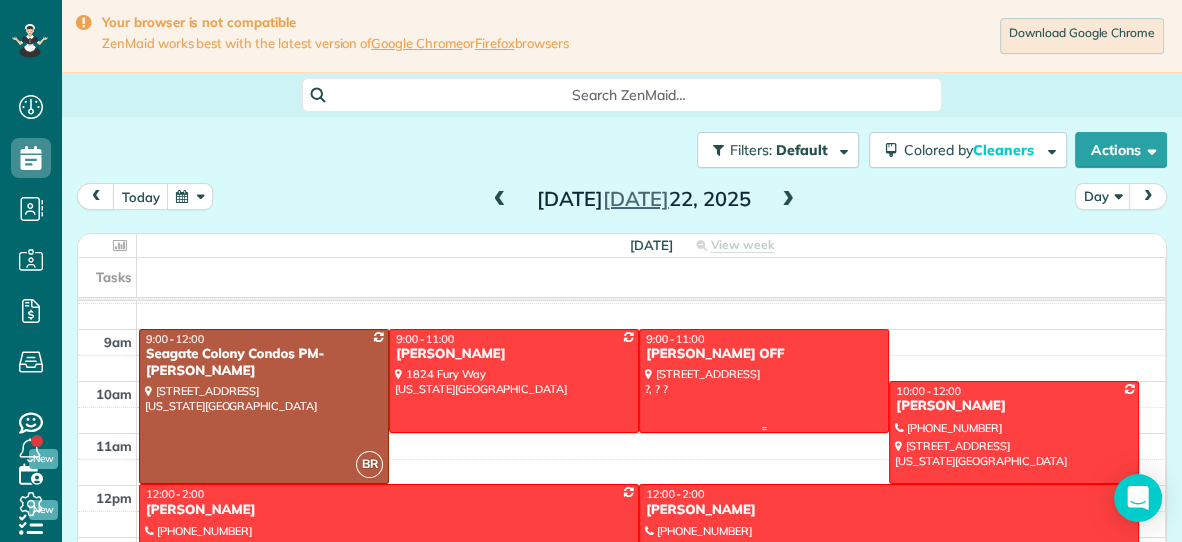 scroll, scrollTop: 66, scrollLeft: 0, axis: vertical 